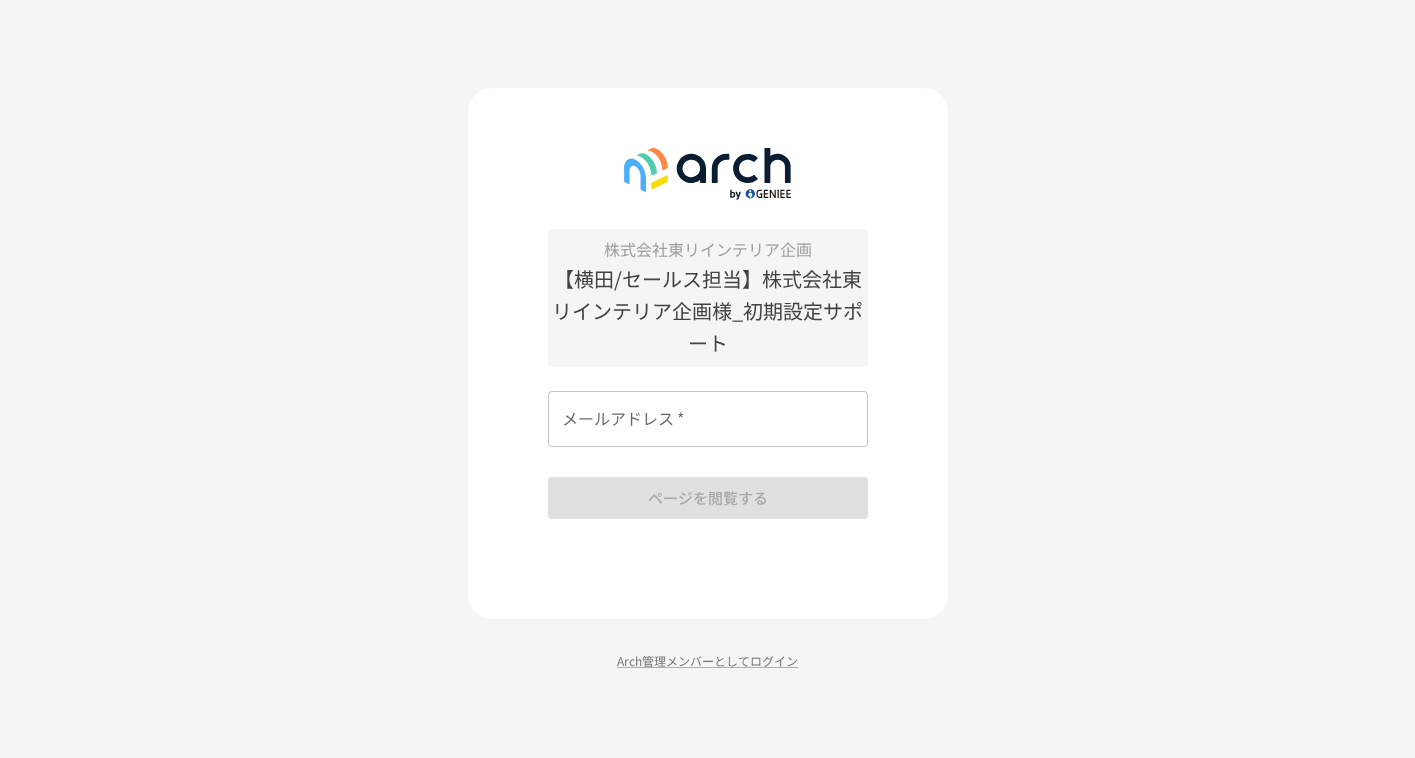 scroll, scrollTop: 0, scrollLeft: 0, axis: both 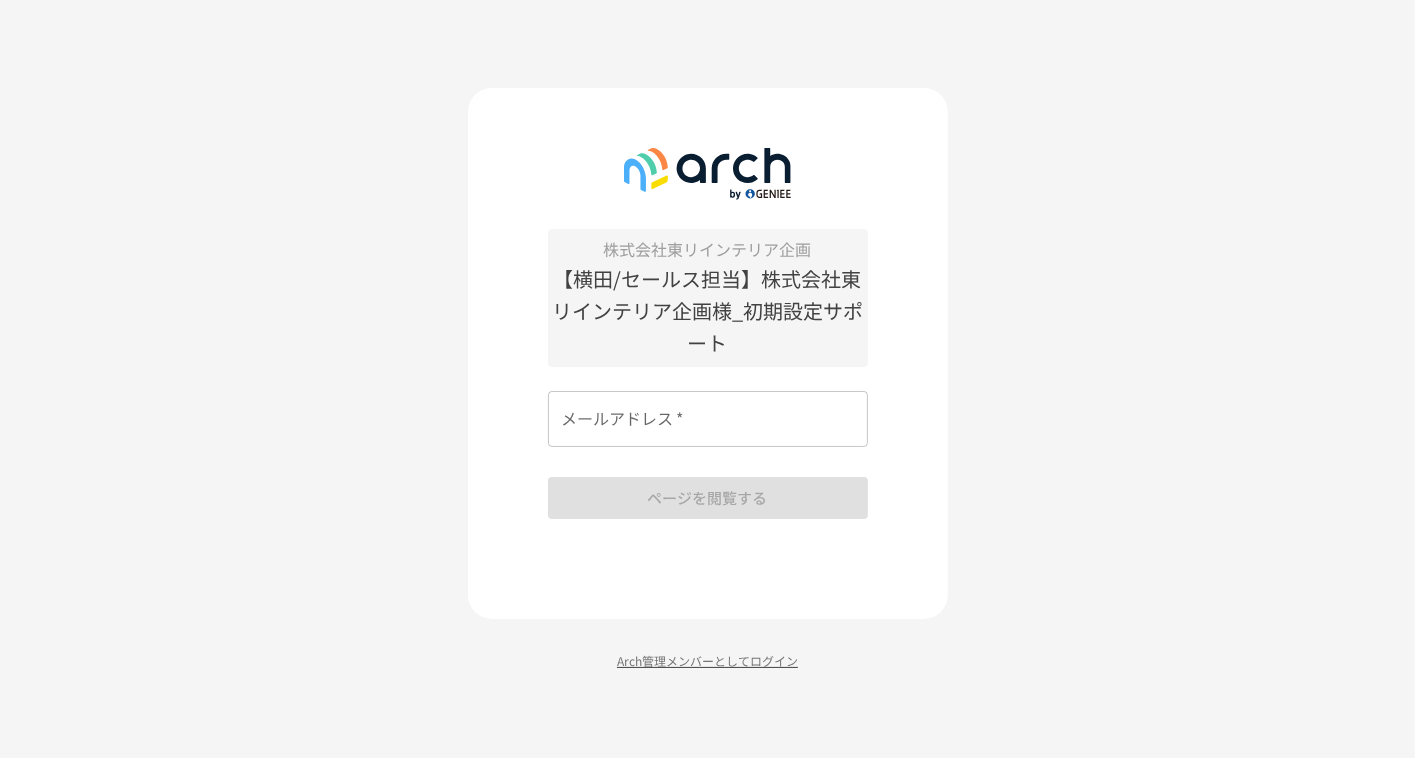 click on "Arch管理メンバーとしてログイン" at bounding box center [708, 660] 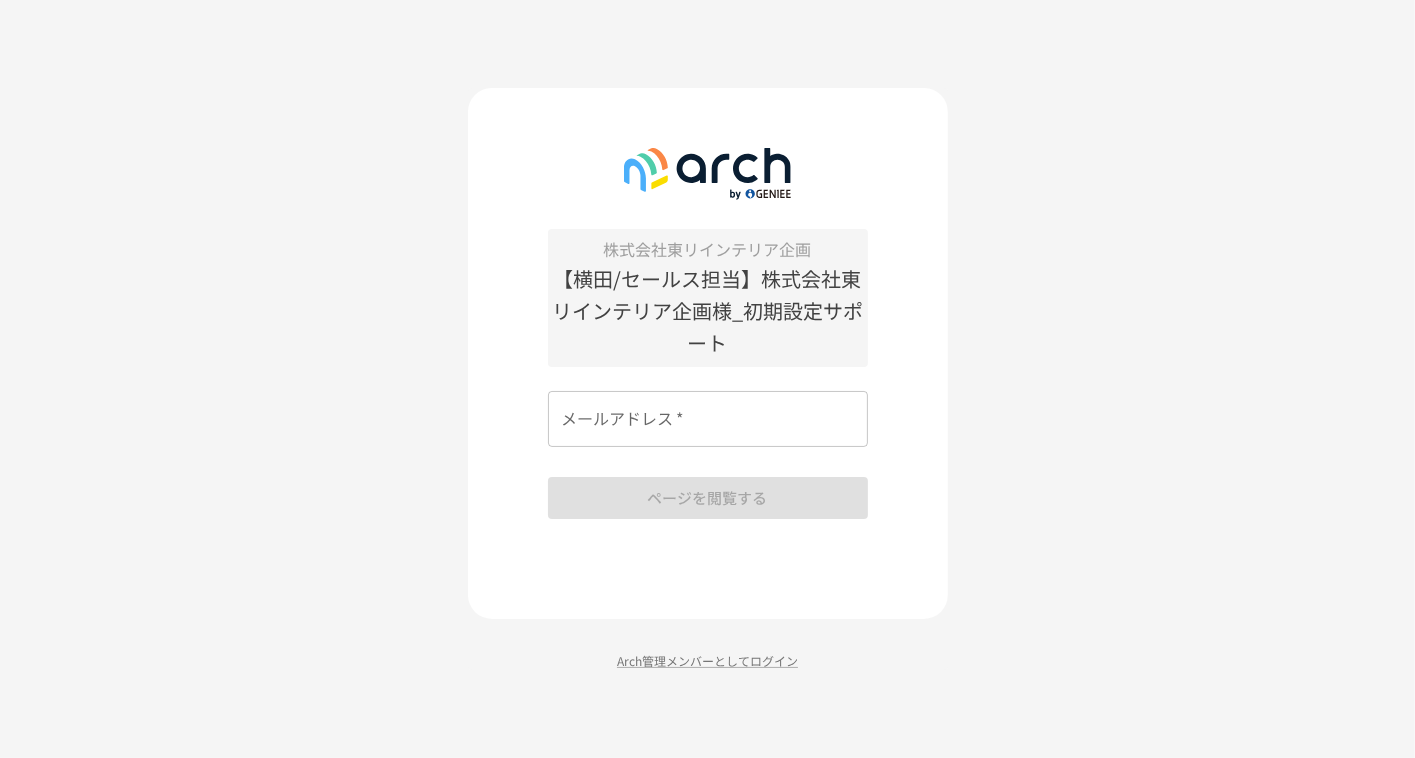 click on "メールアドレス   *" at bounding box center [708, 419] 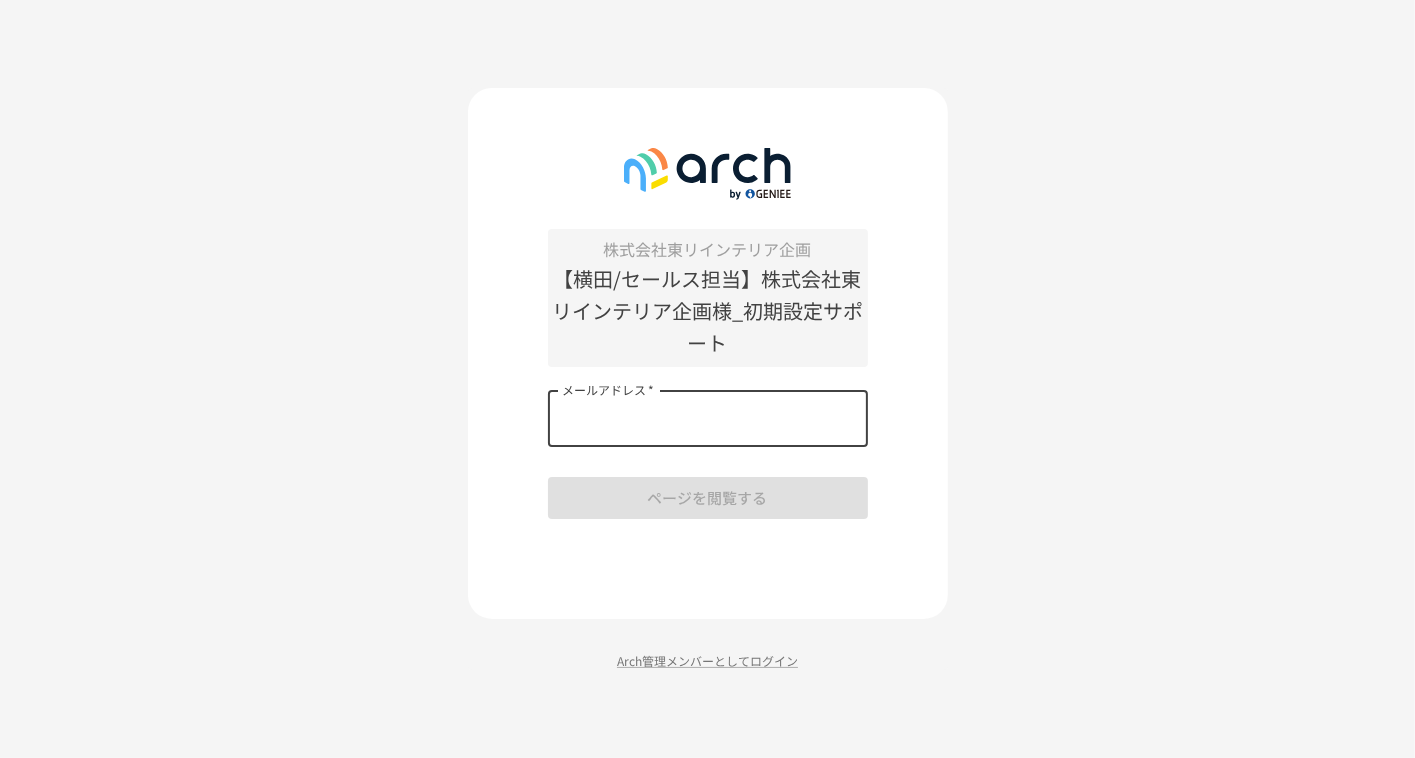 type on "**********" 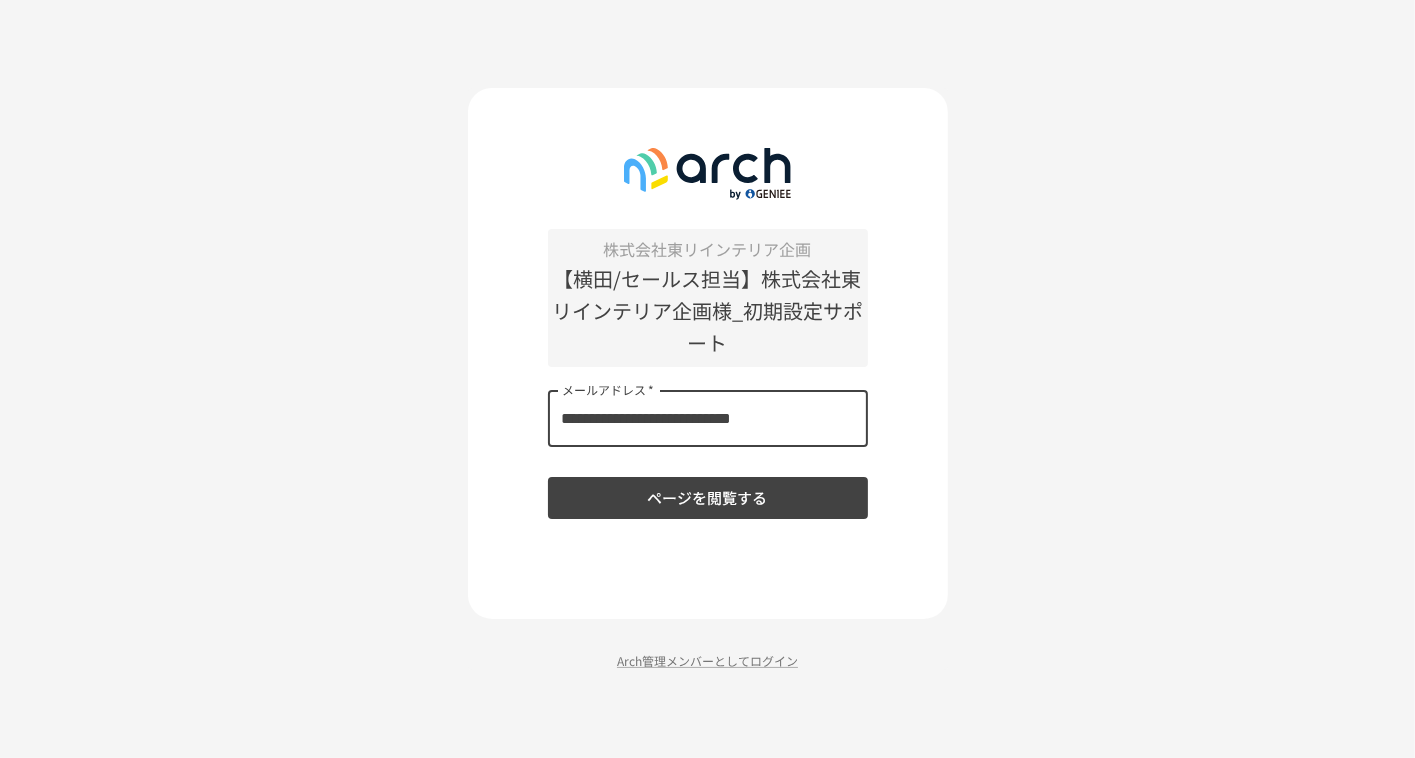 click on "ページを閲覧する" at bounding box center [708, 498] 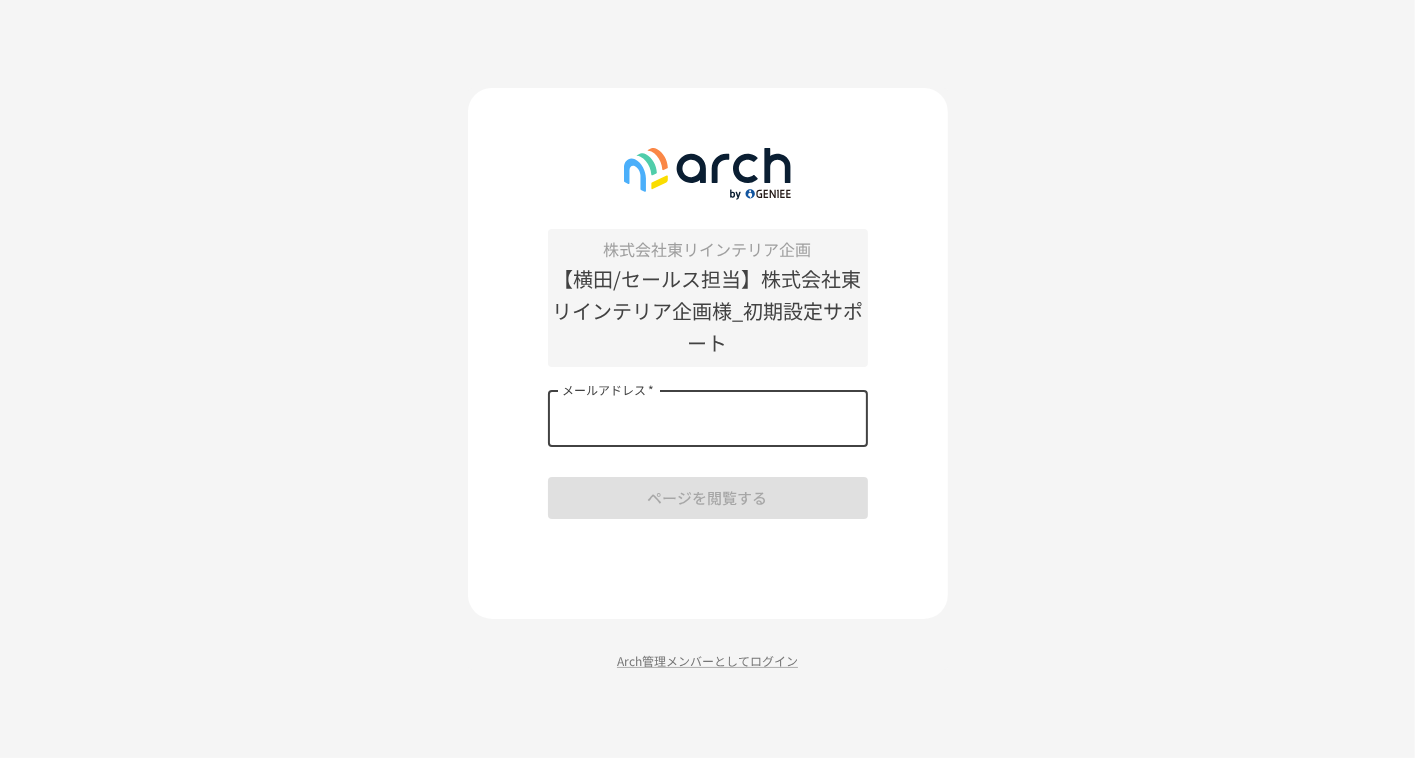 click on "メールアドレス   *" at bounding box center [708, 419] 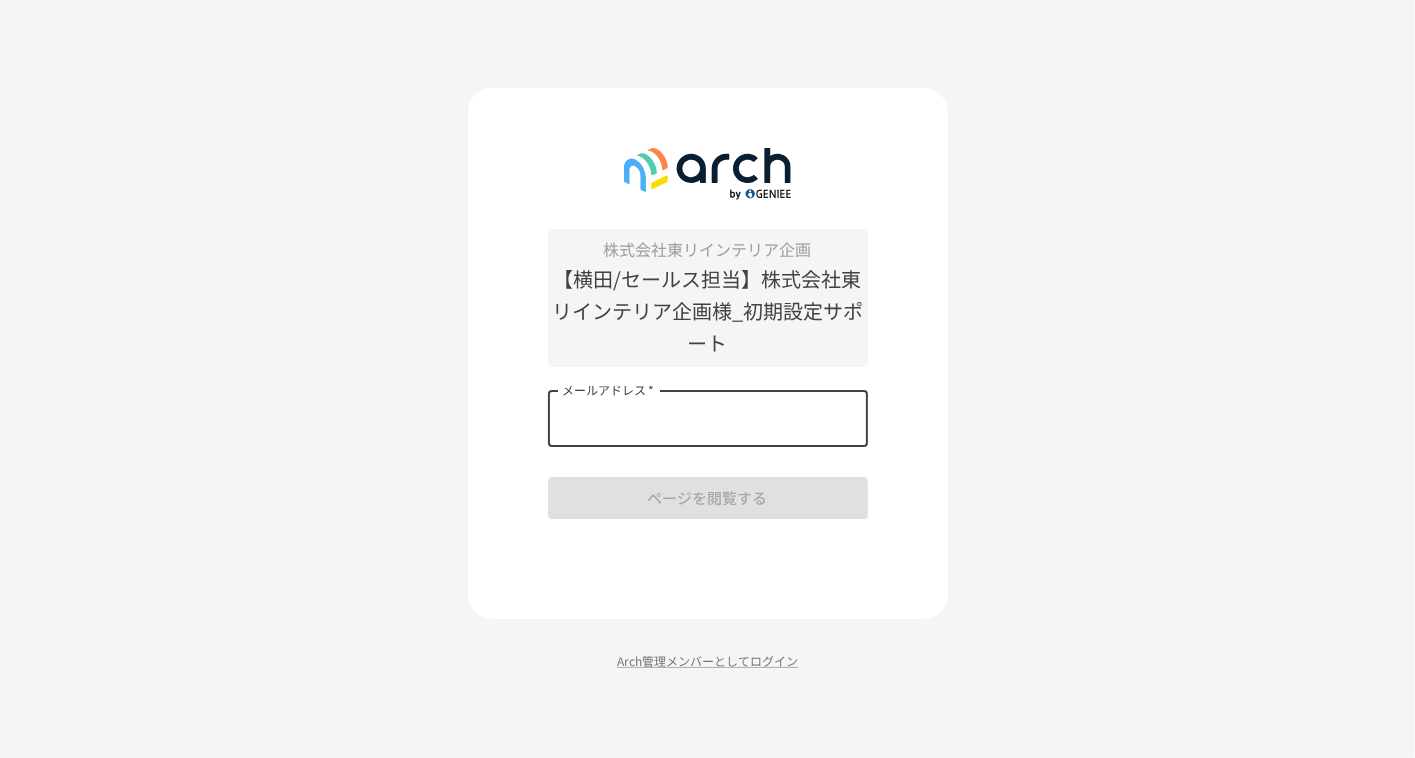 type on "**********" 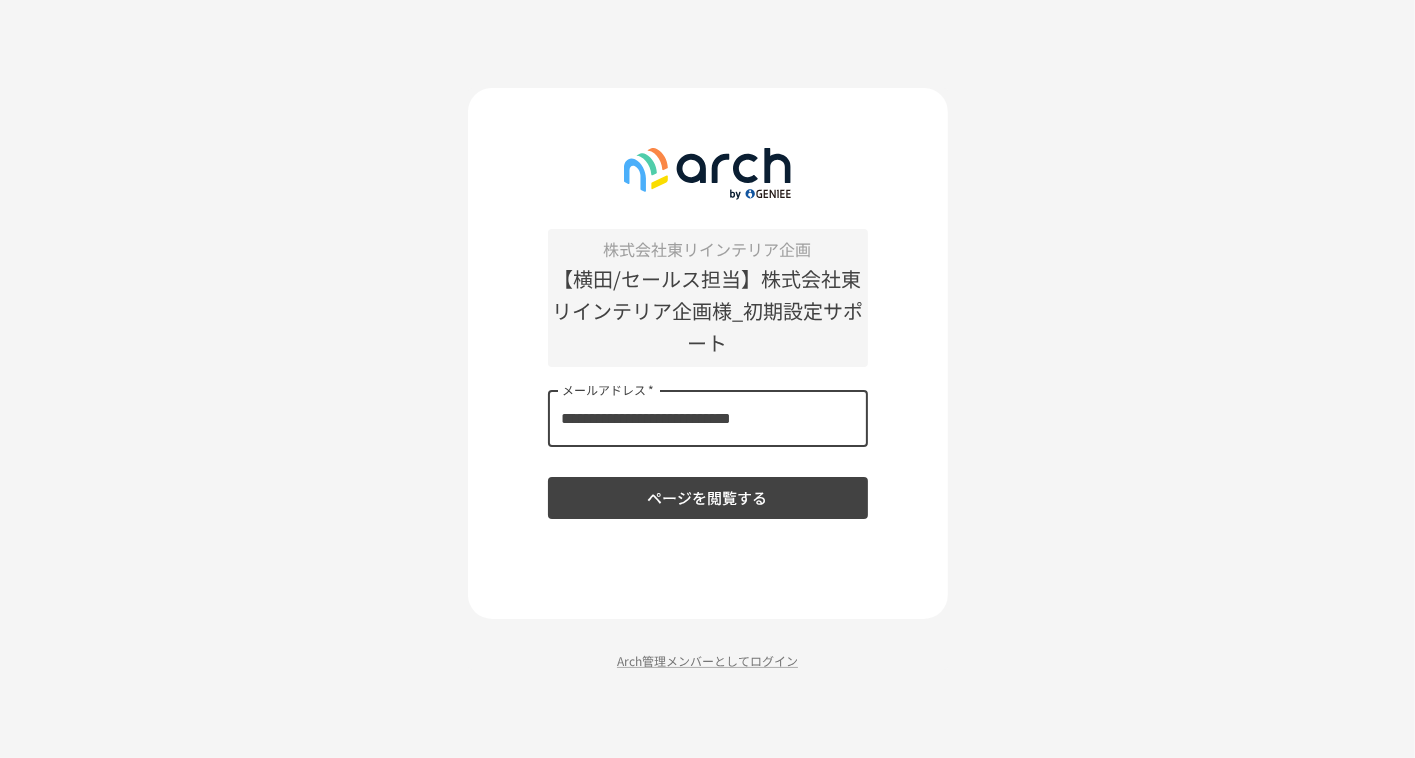 click on "ページを閲覧する" at bounding box center (708, 498) 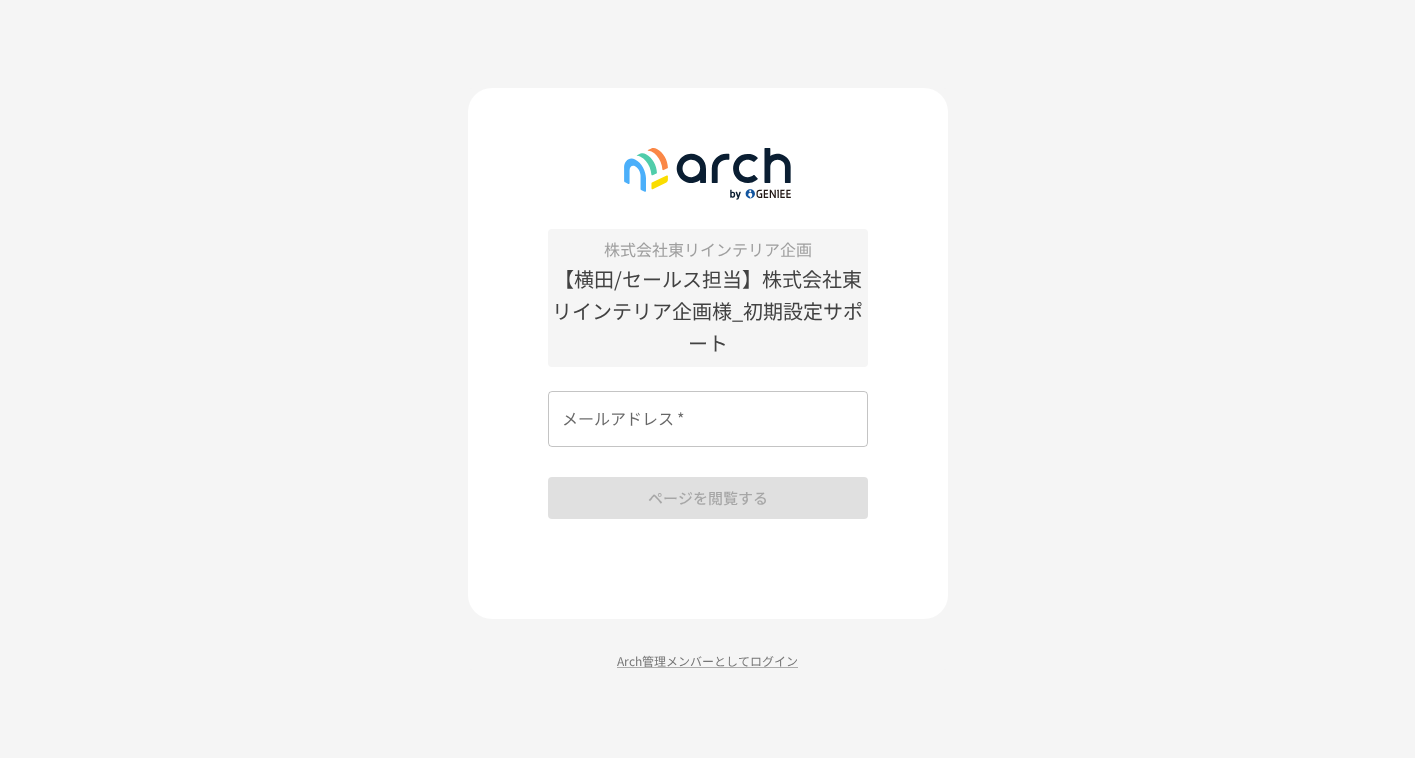 scroll, scrollTop: 0, scrollLeft: 0, axis: both 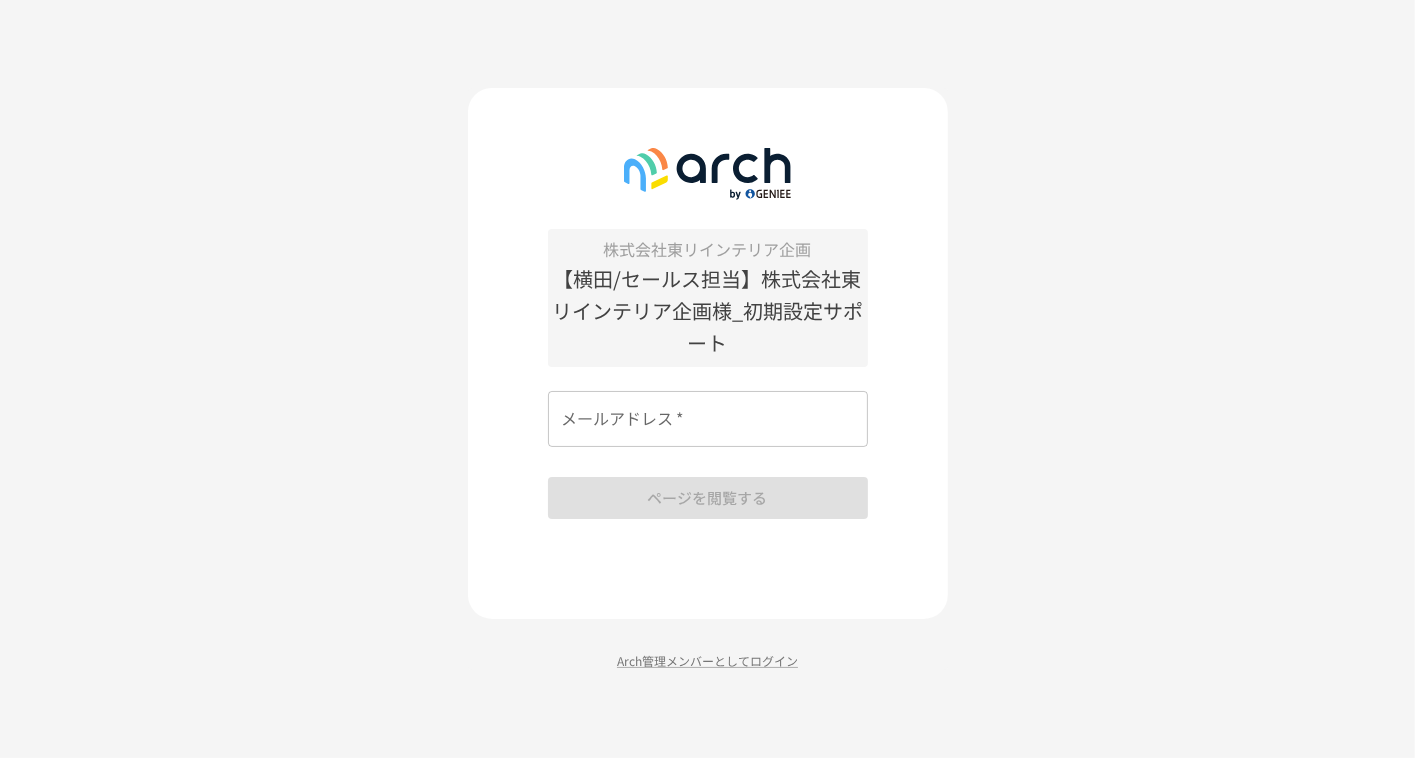 click on "メールアドレス   *" at bounding box center [708, 419] 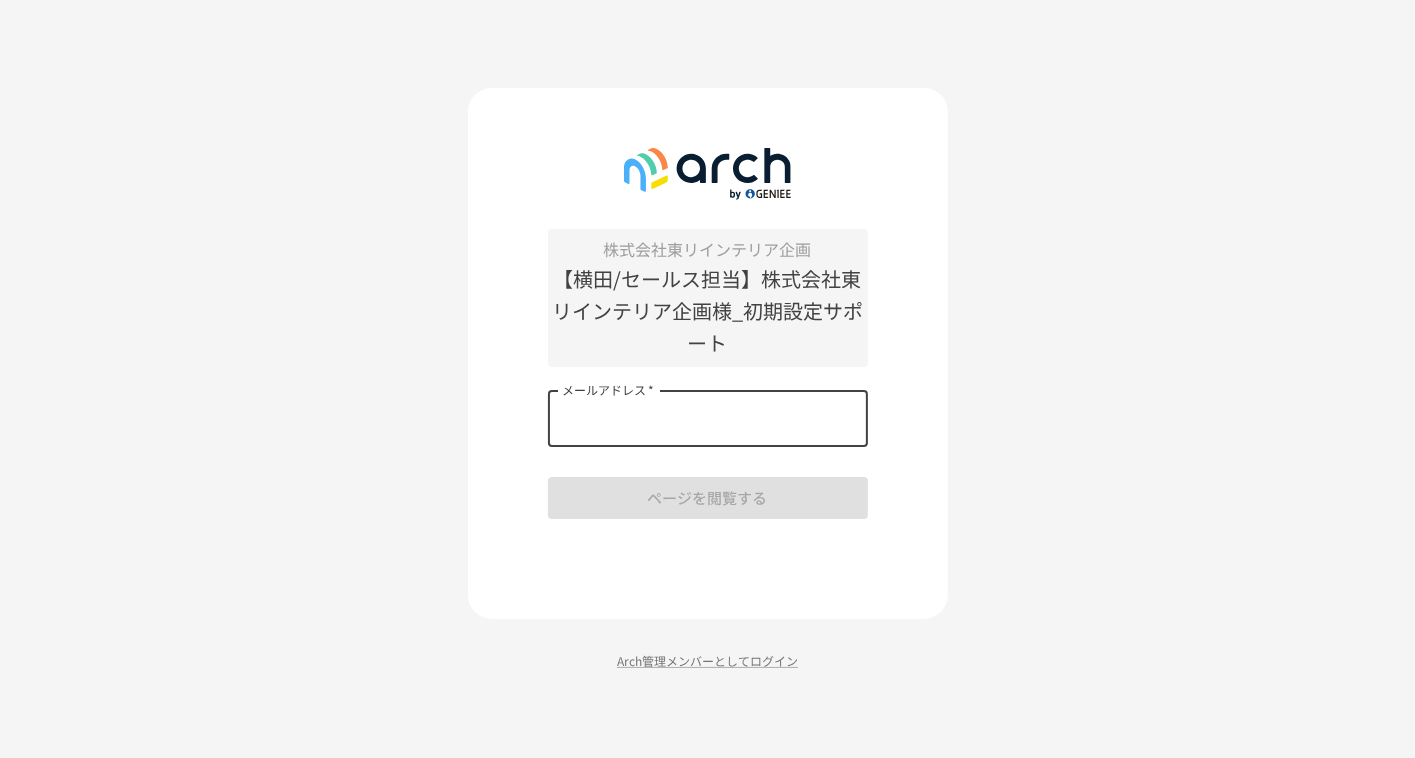 type on "**********" 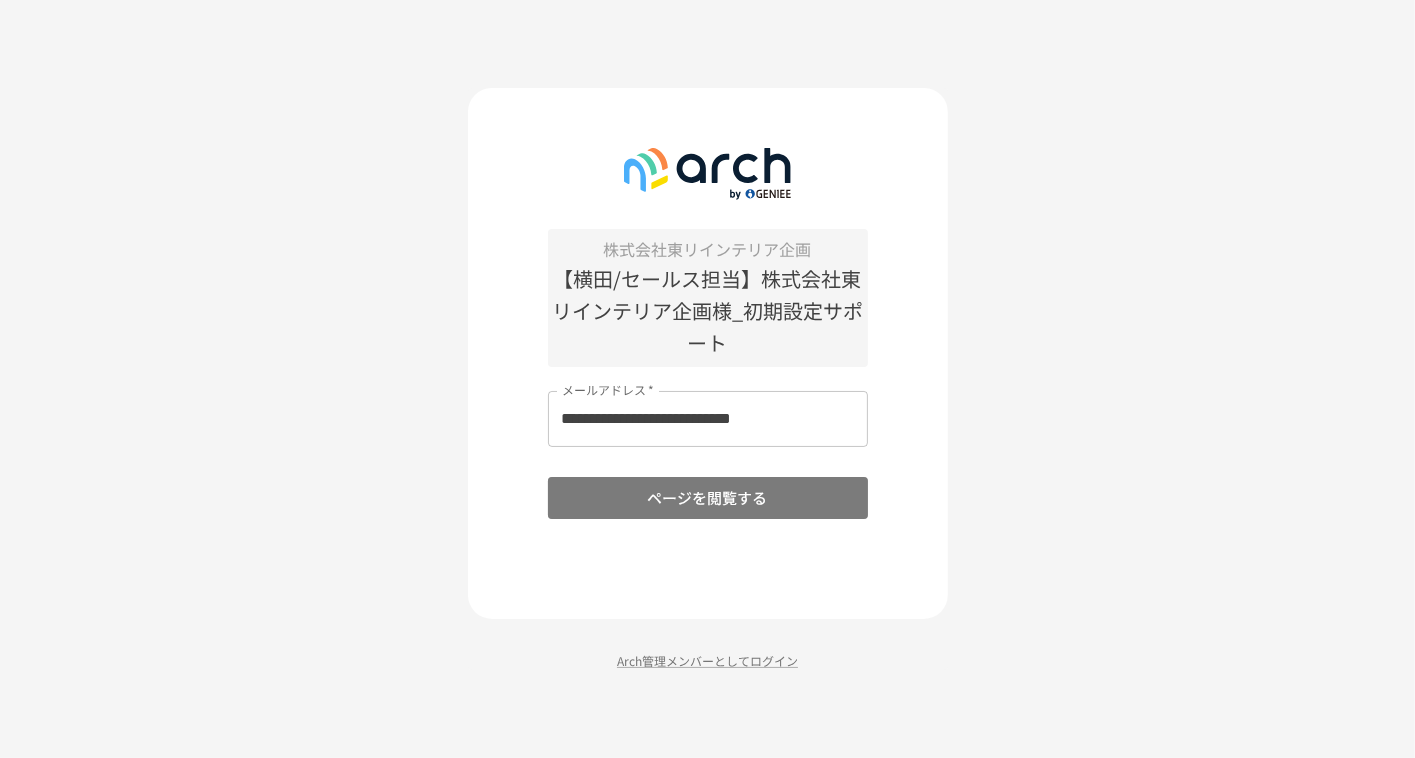 click on "ページを閲覧する" at bounding box center (708, 498) 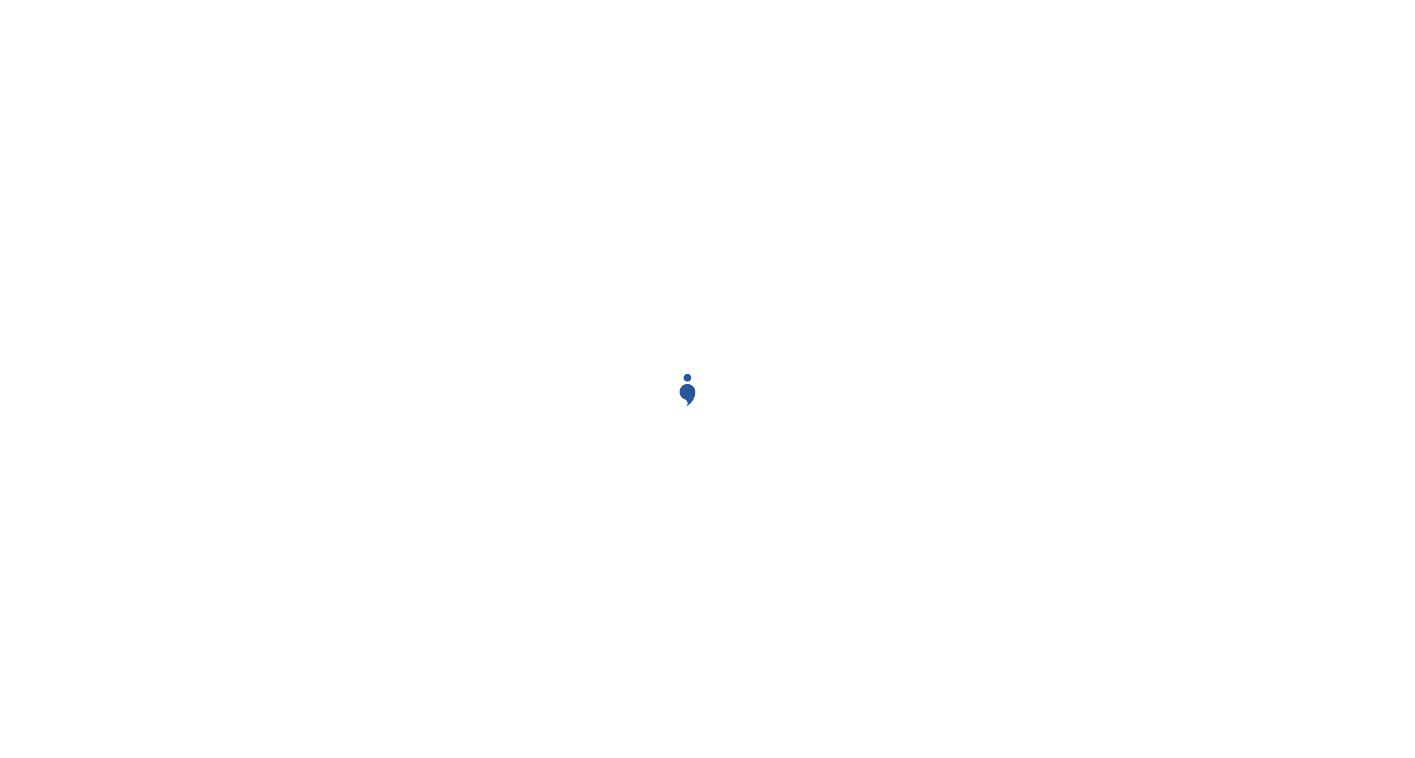 scroll, scrollTop: 0, scrollLeft: 0, axis: both 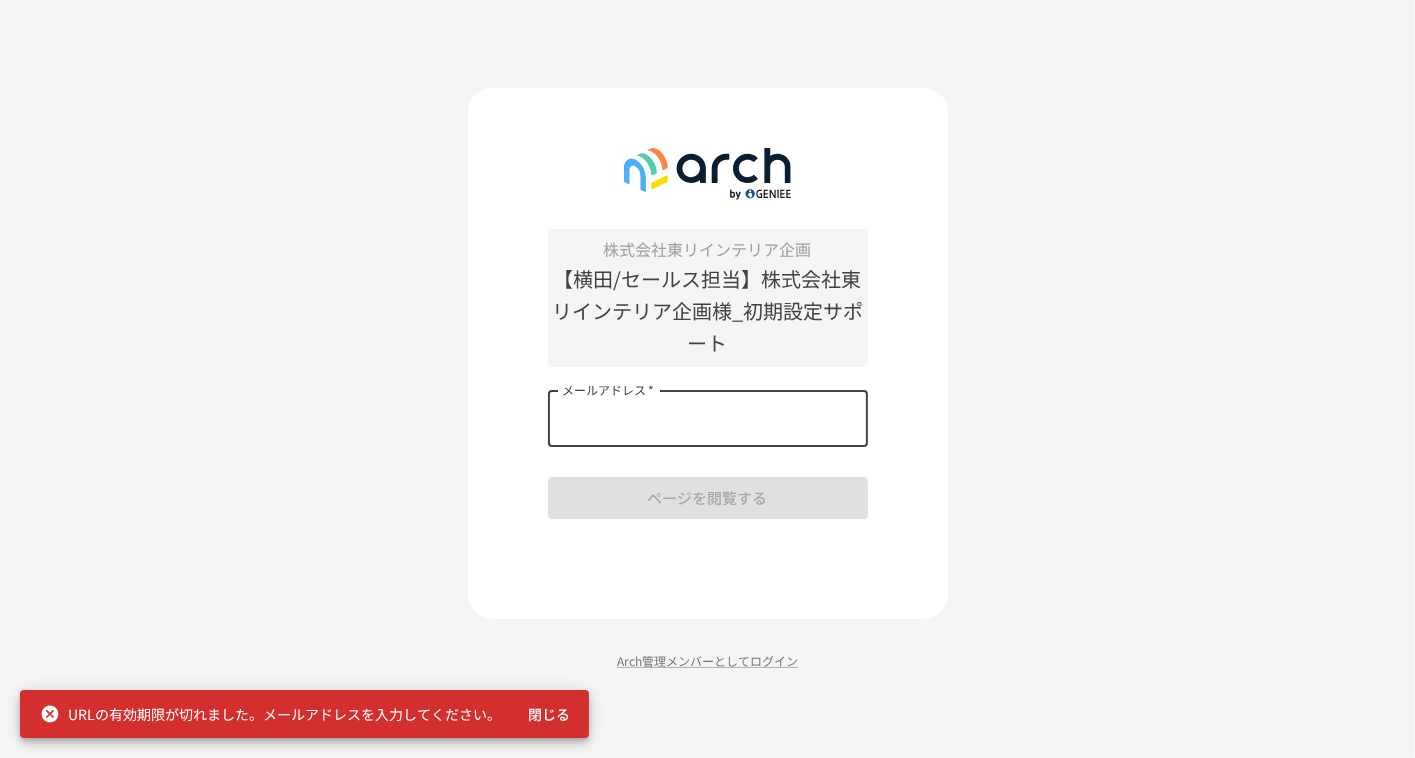 click on "メールアドレス   *" at bounding box center (708, 419) 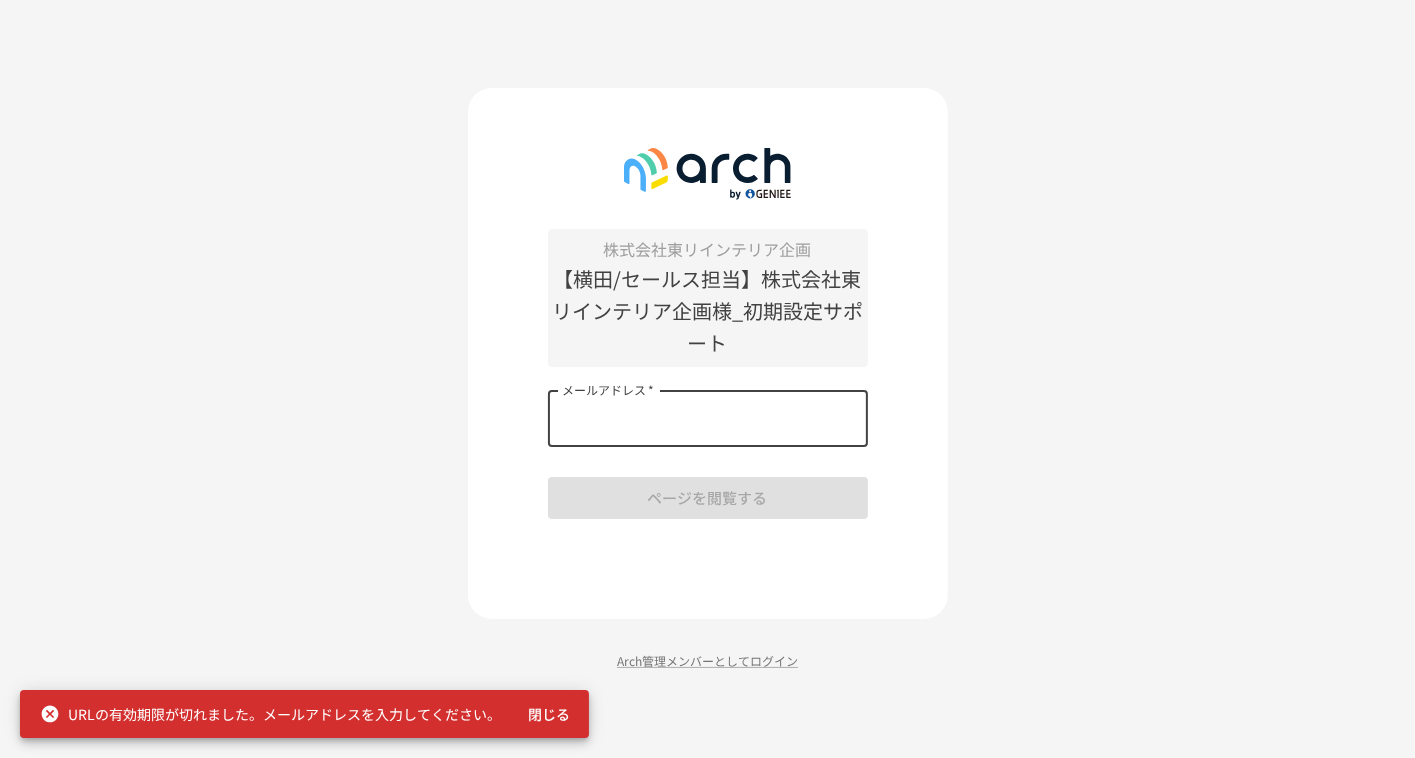 type on "**********" 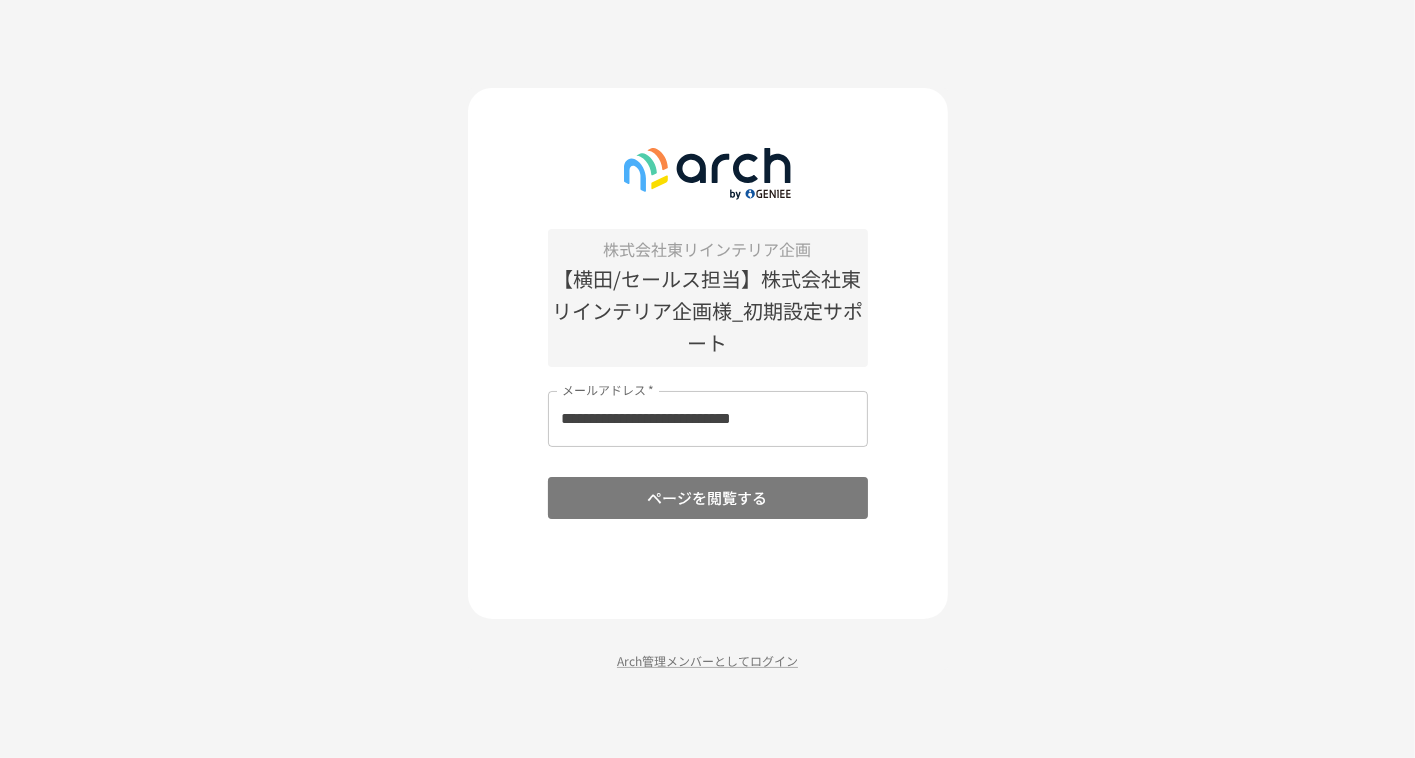 click on "ページを閲覧する" at bounding box center [708, 498] 